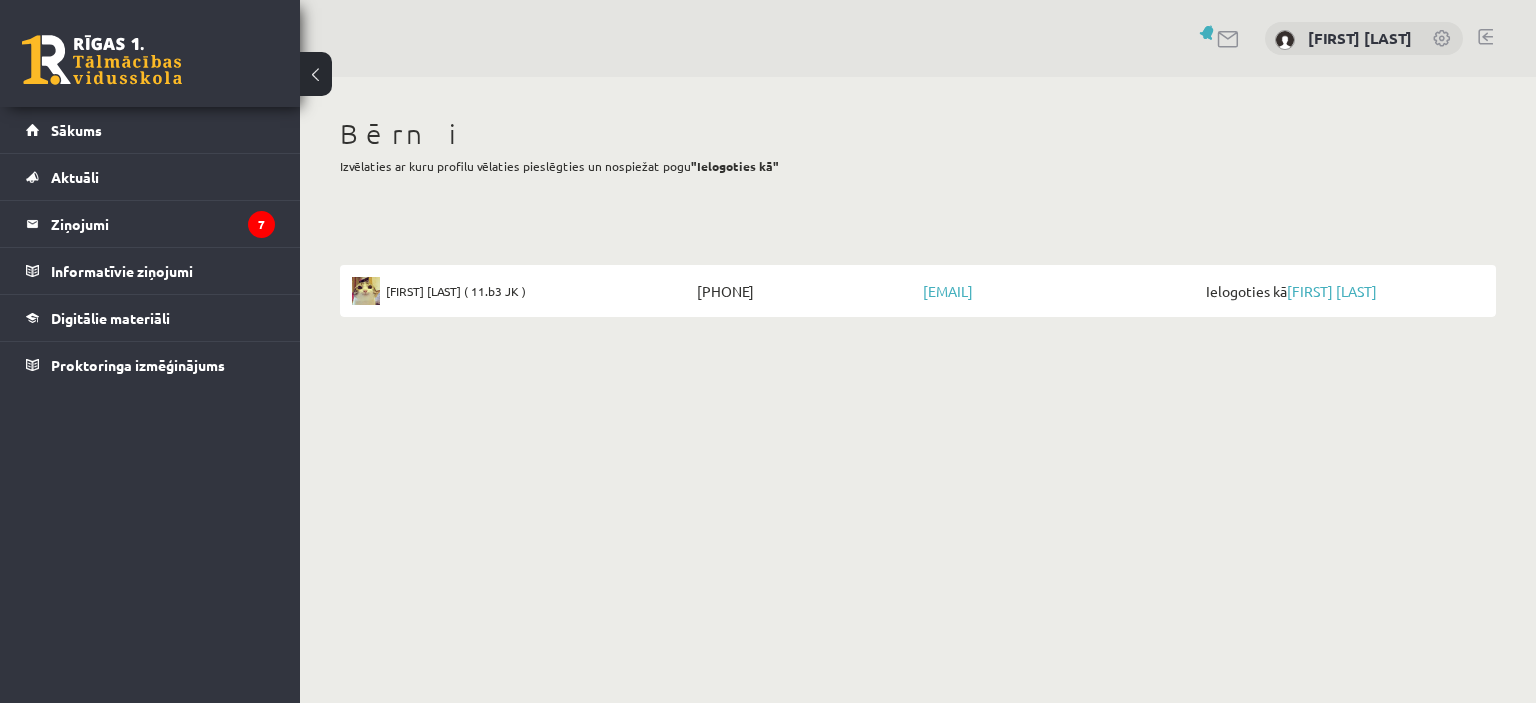 scroll, scrollTop: 0, scrollLeft: 0, axis: both 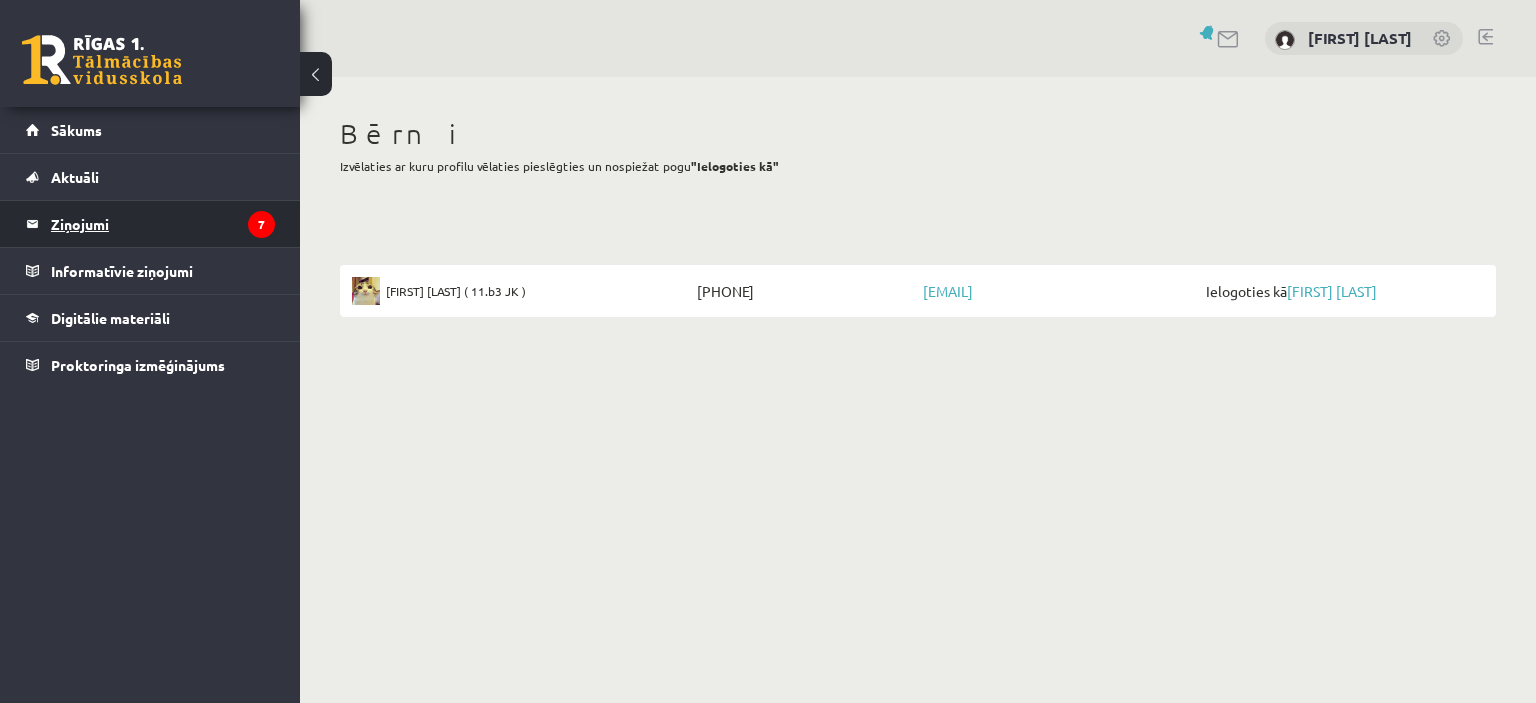 click on "Ziņojumi
7" at bounding box center [163, 224] 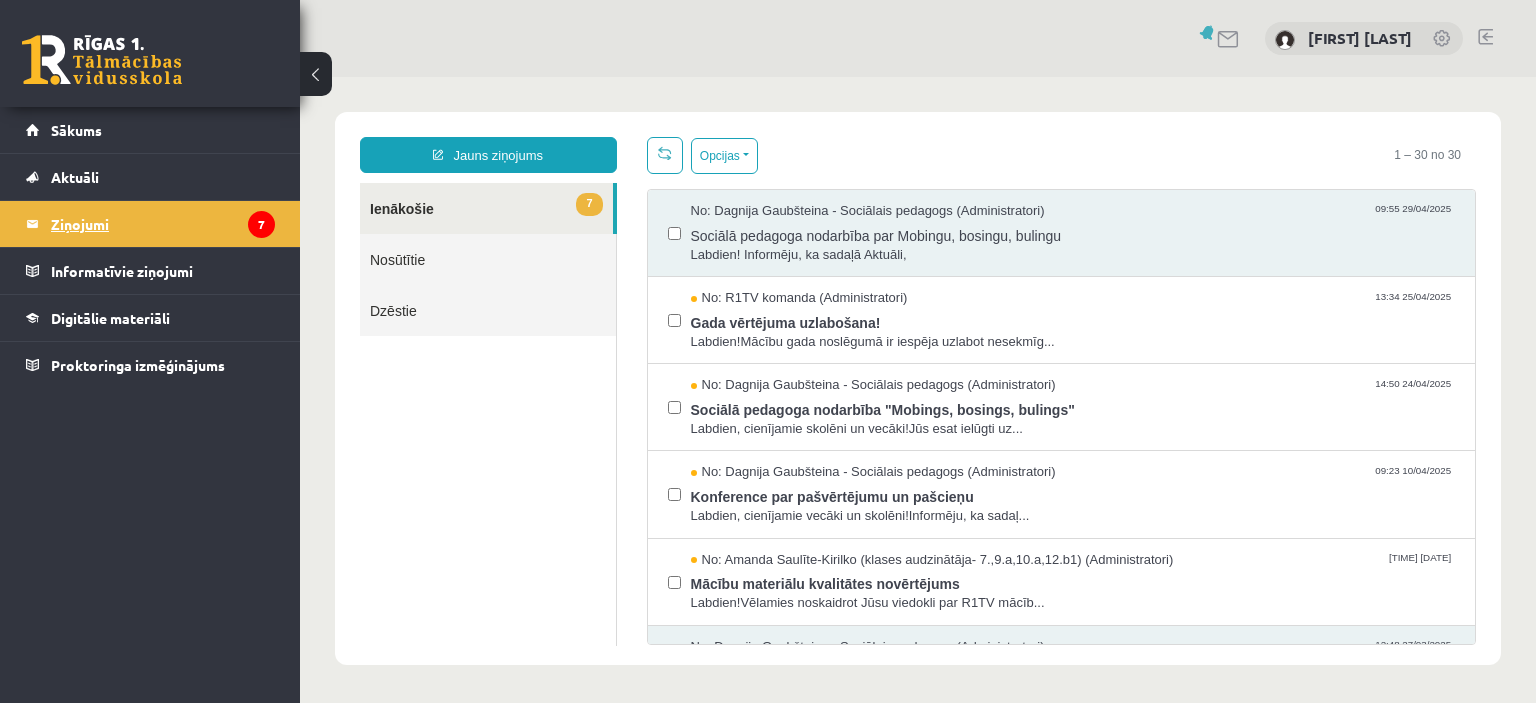scroll, scrollTop: 0, scrollLeft: 0, axis: both 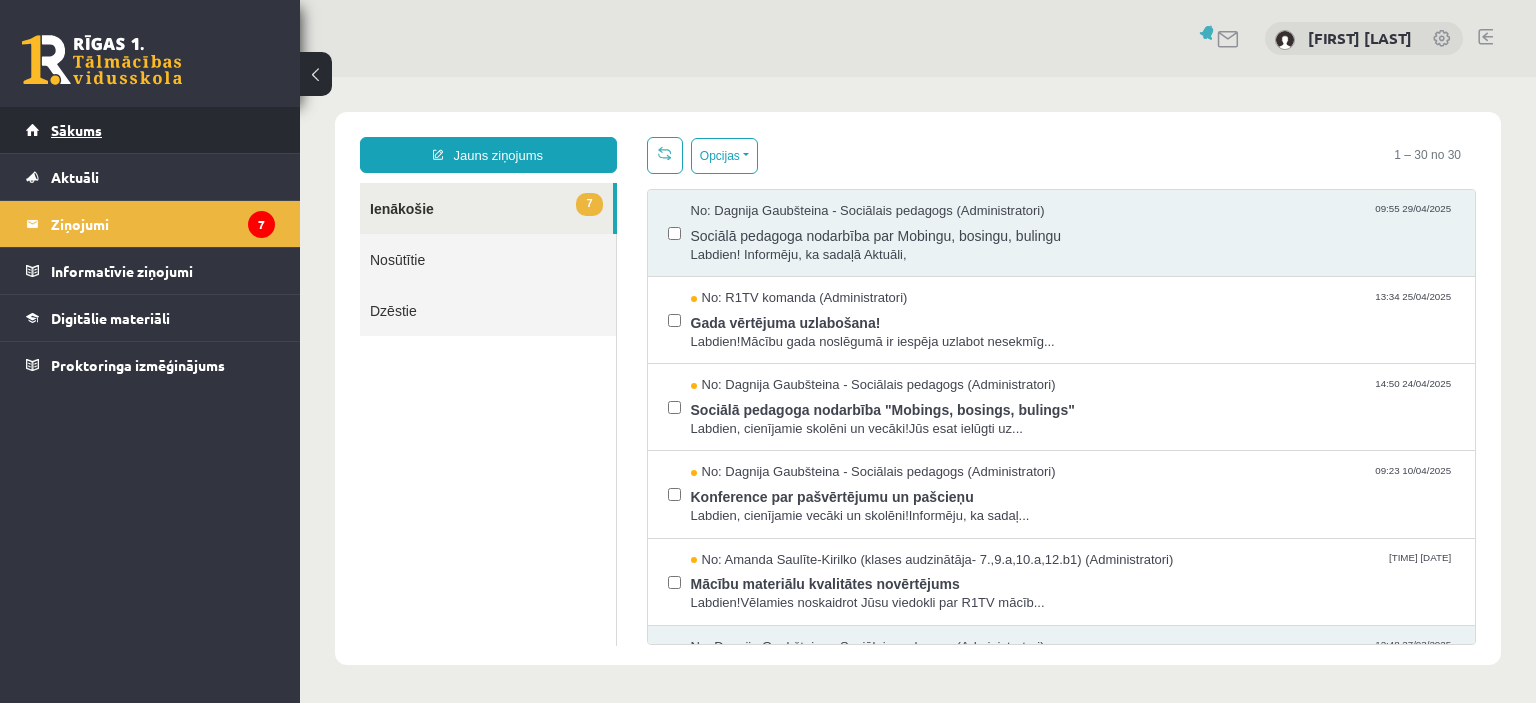 click on "Sākums" at bounding box center [76, 130] 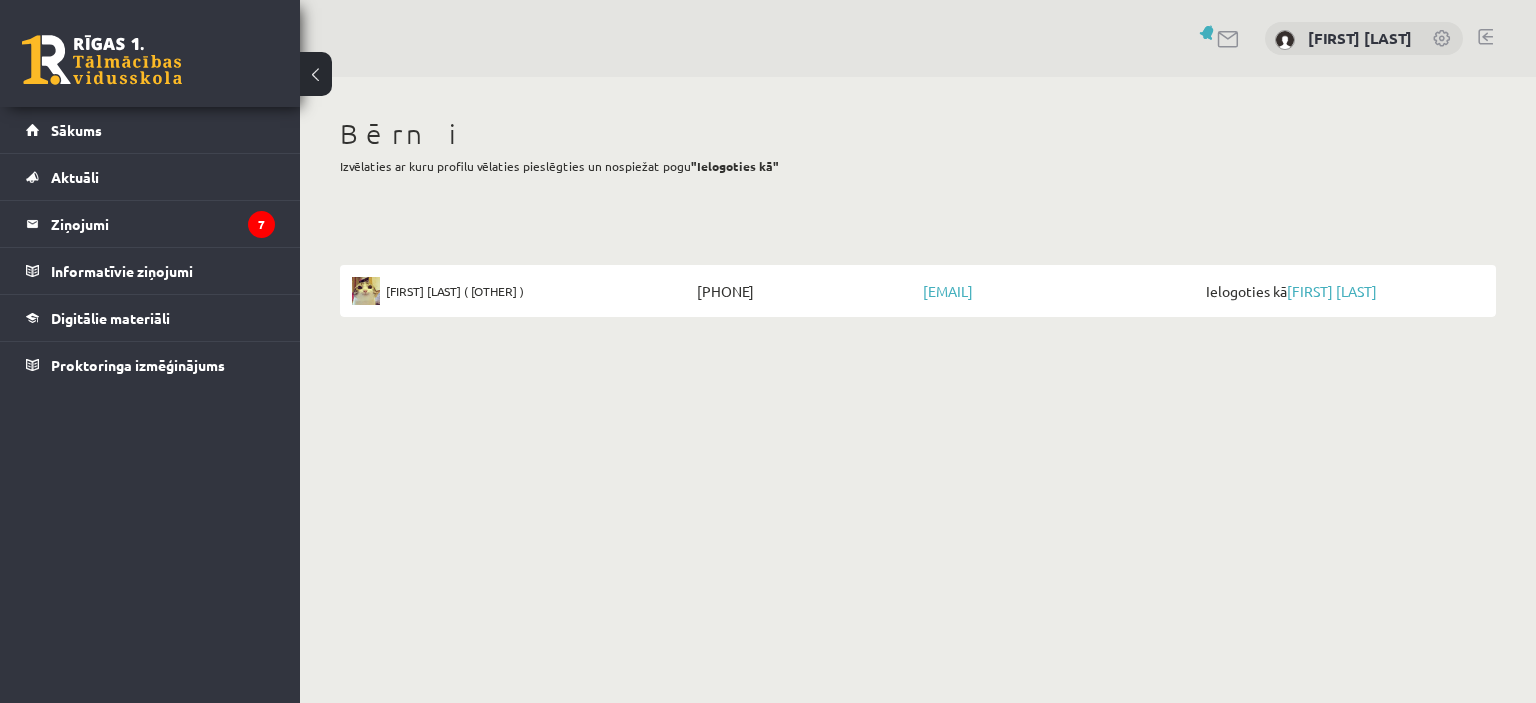 scroll, scrollTop: 0, scrollLeft: 0, axis: both 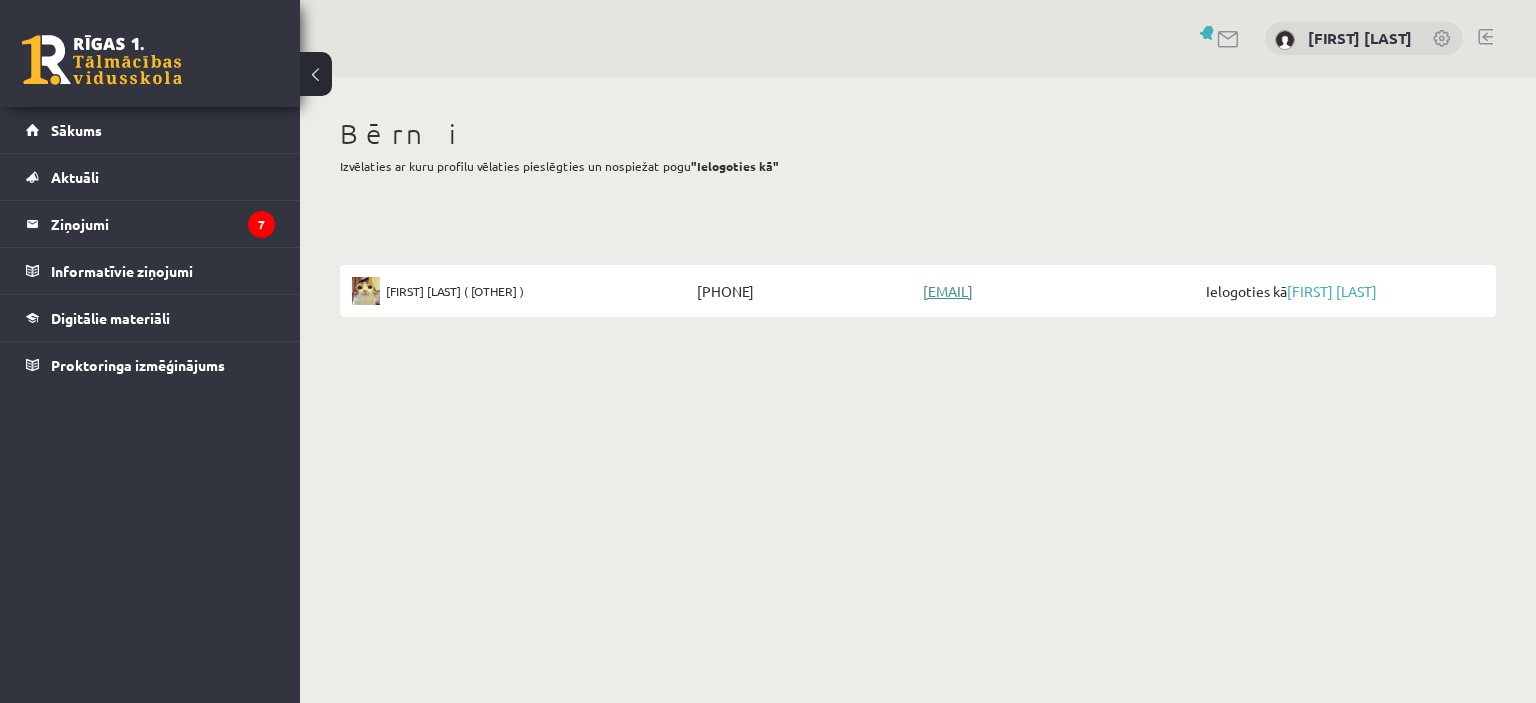 click on "[EMAIL]" at bounding box center [948, 291] 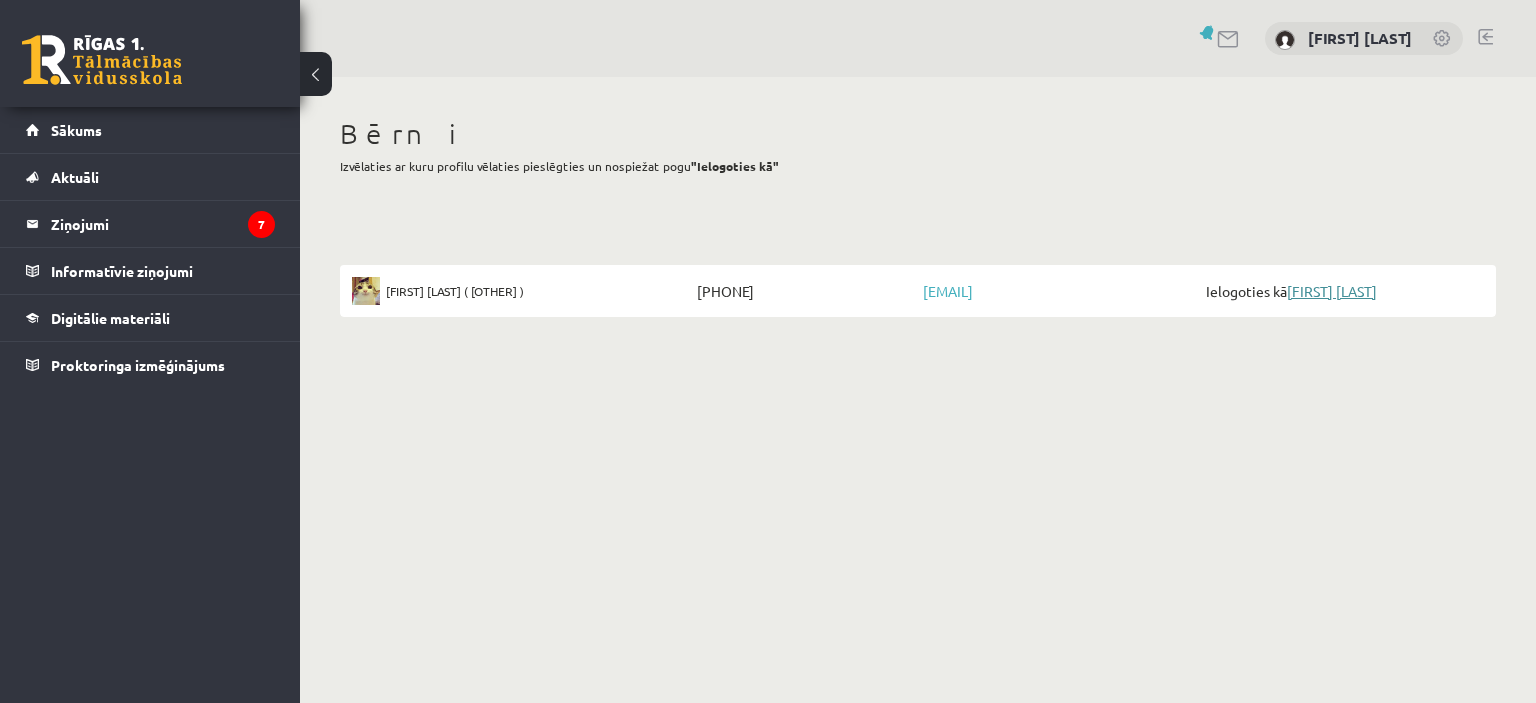 click on "[FIRST] [LAST]" at bounding box center [1332, 291] 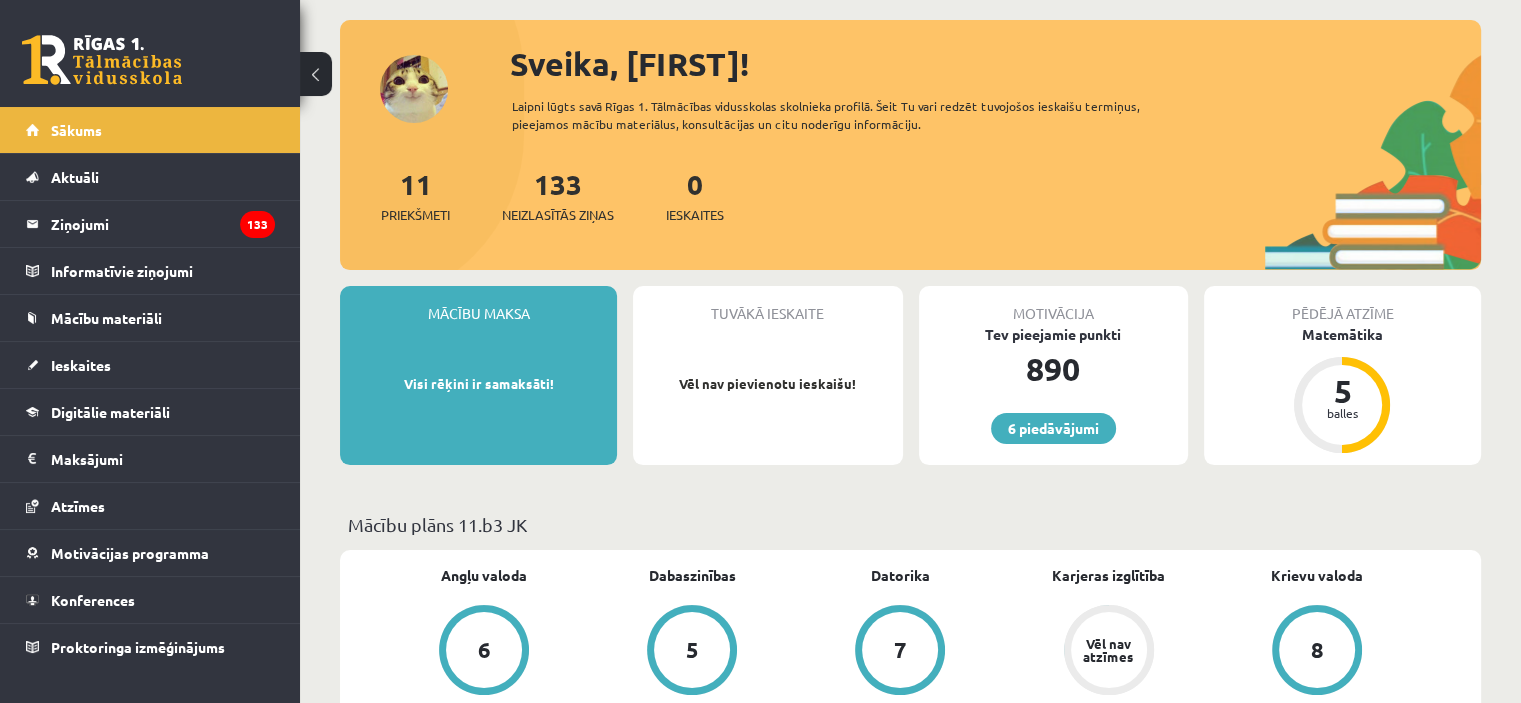 scroll, scrollTop: 200, scrollLeft: 0, axis: vertical 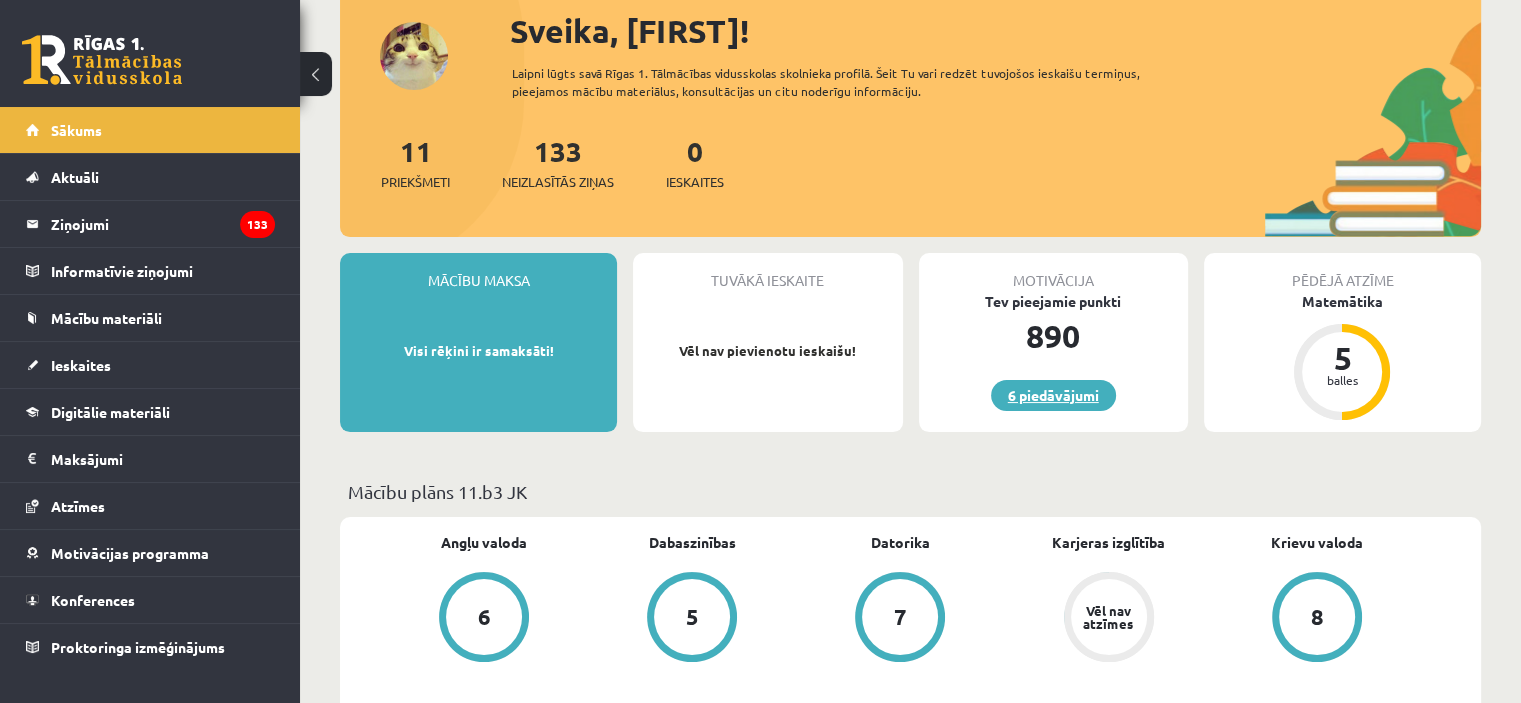 click on "6
piedāvājumi" at bounding box center (1053, 395) 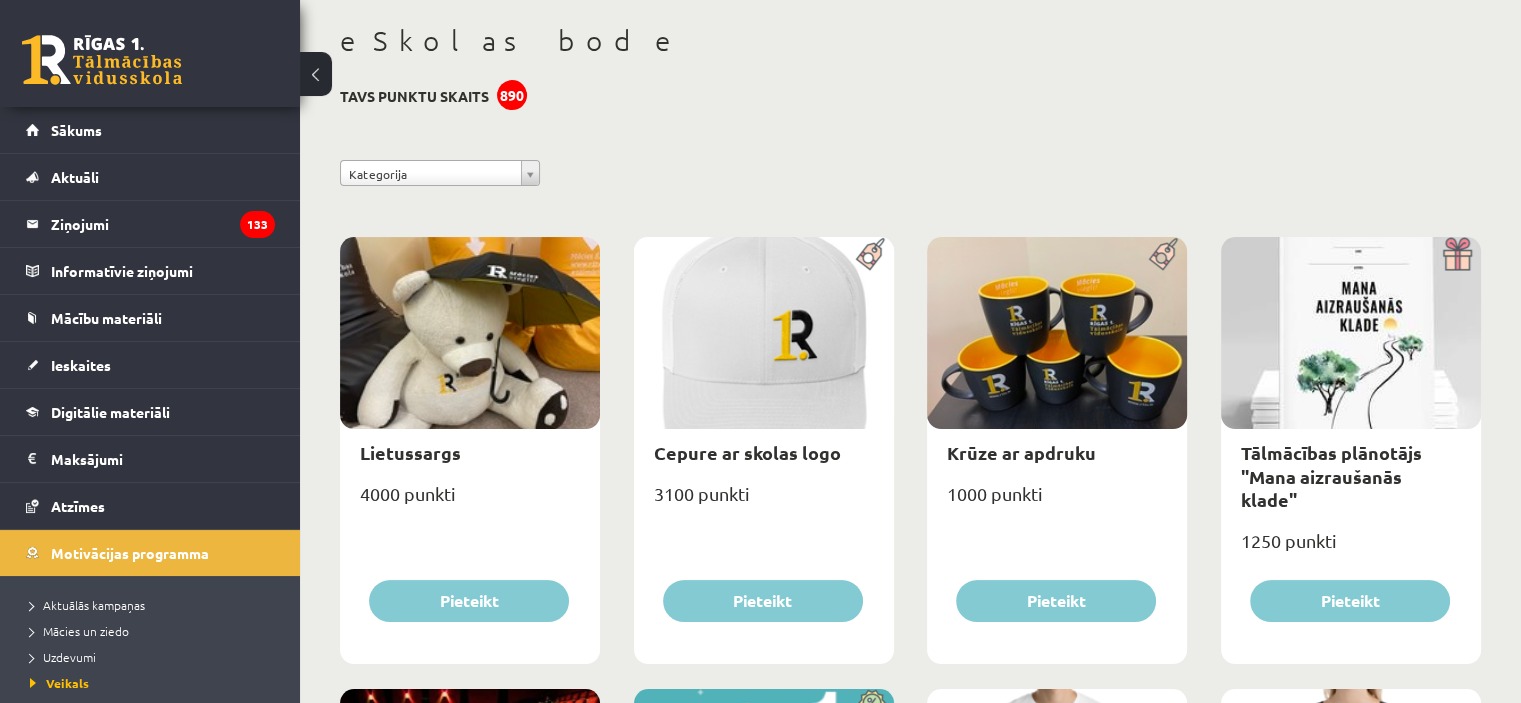 scroll, scrollTop: 0, scrollLeft: 0, axis: both 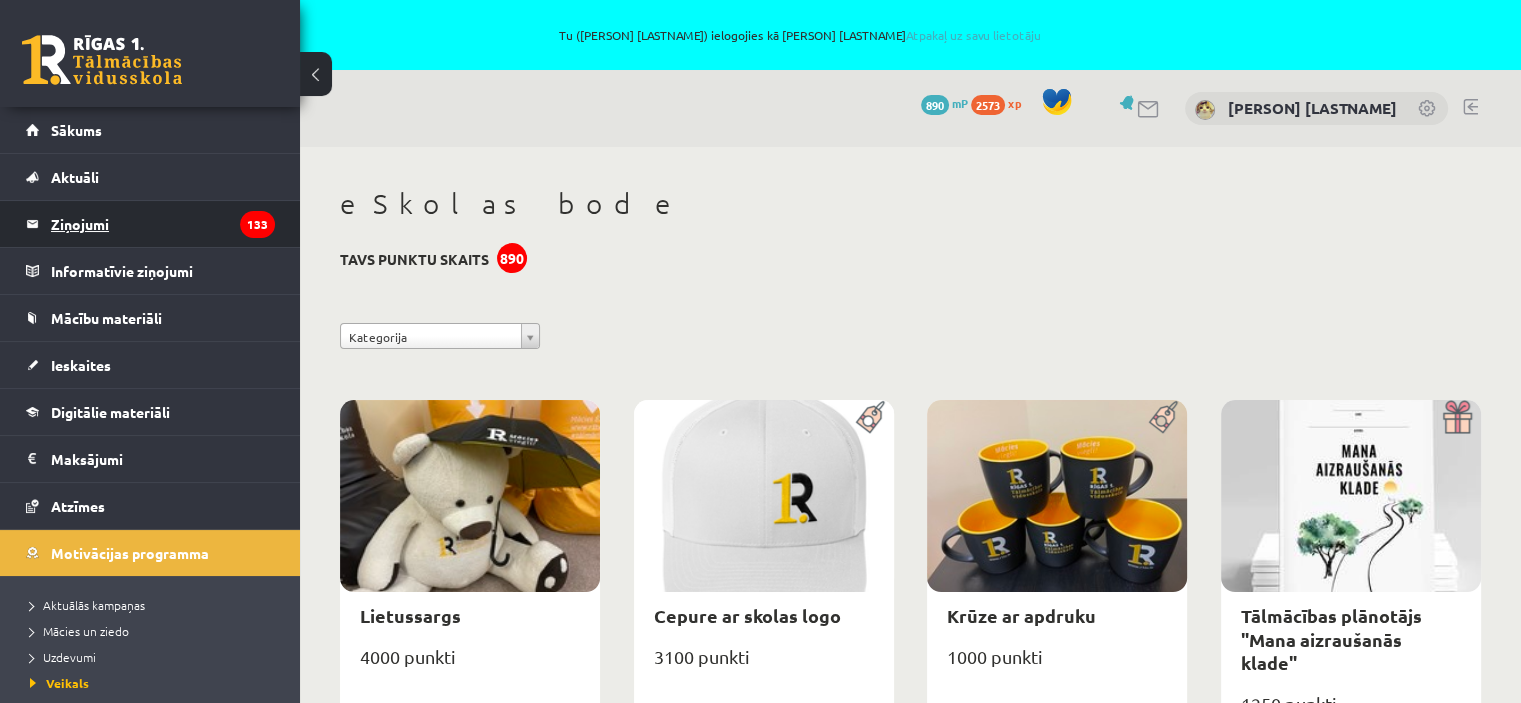 click on "Ziņojumi
133" at bounding box center (163, 224) 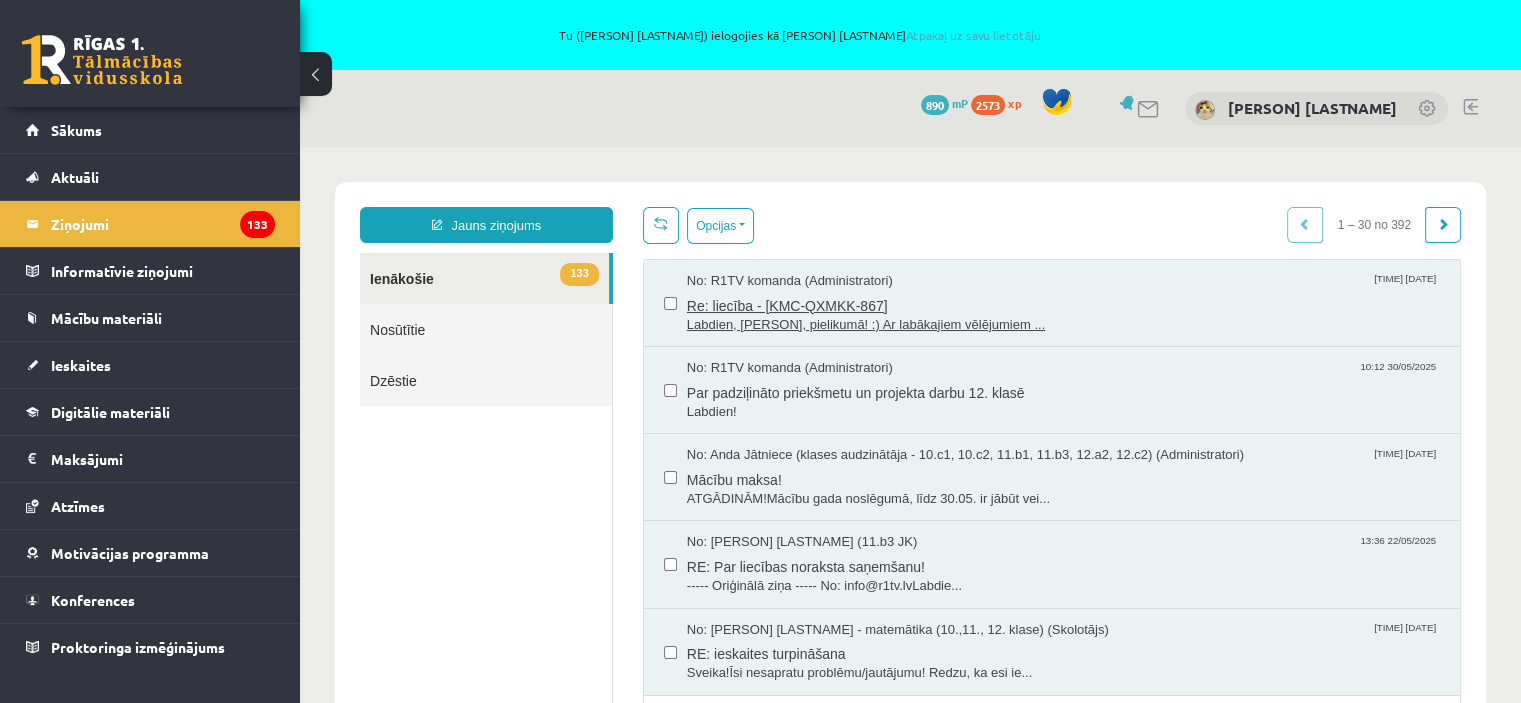 scroll, scrollTop: 0, scrollLeft: 0, axis: both 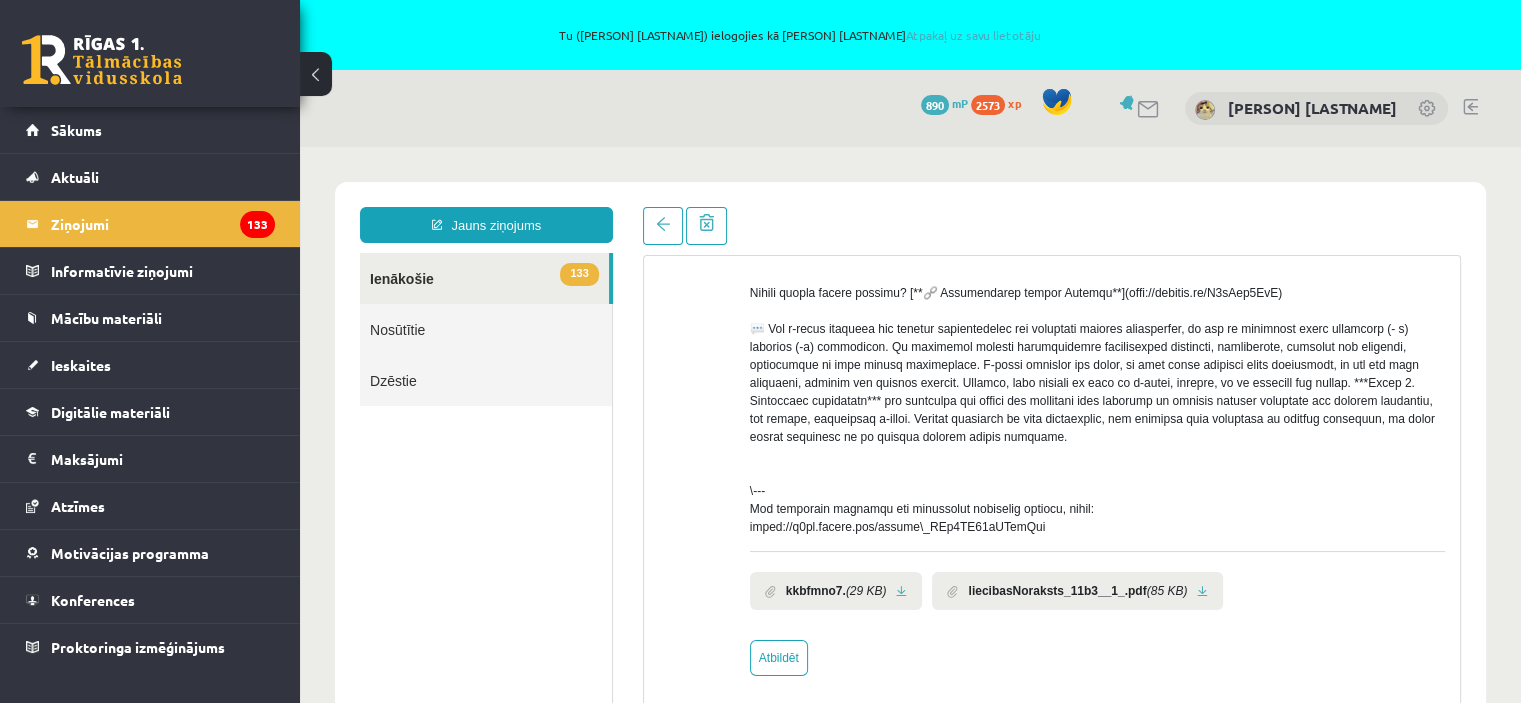 click at bounding box center (1202, 591) 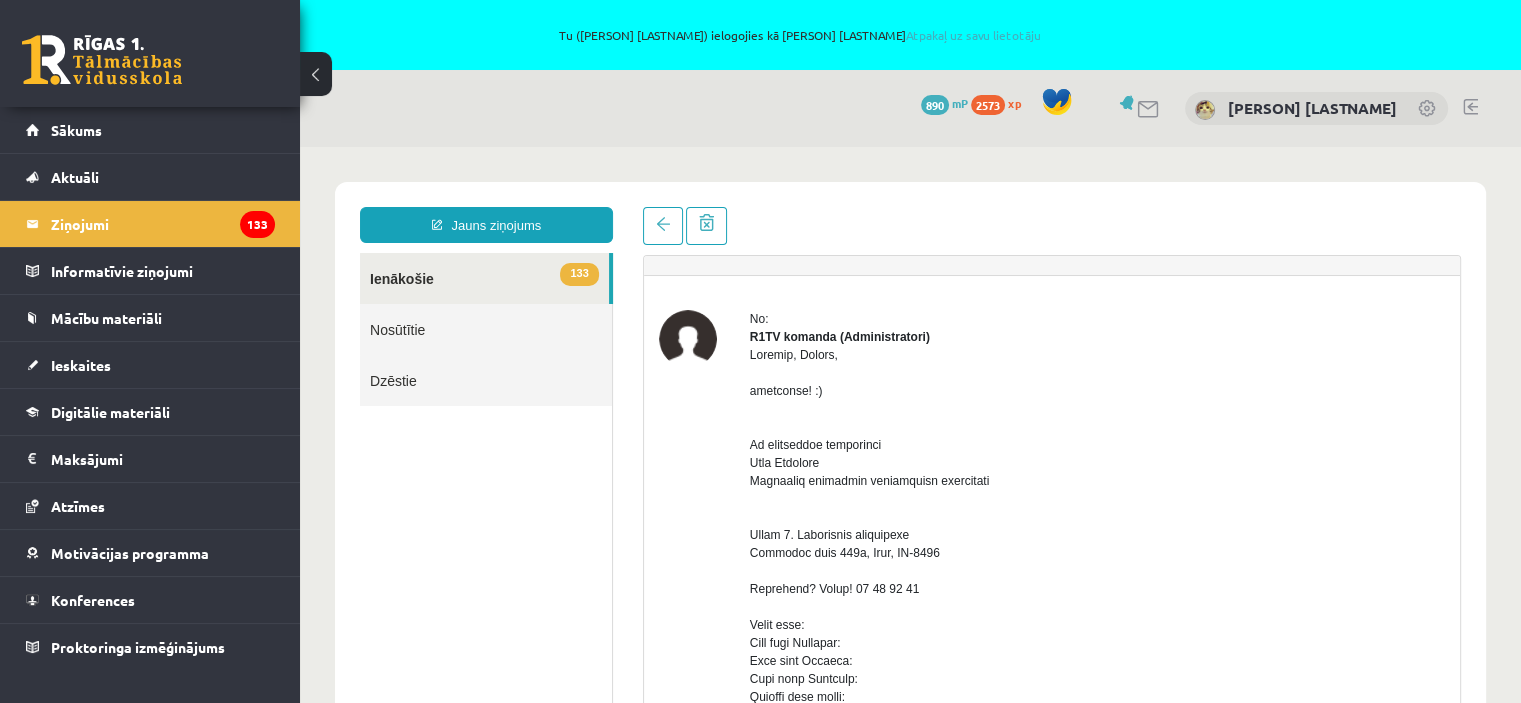 scroll, scrollTop: 0, scrollLeft: 0, axis: both 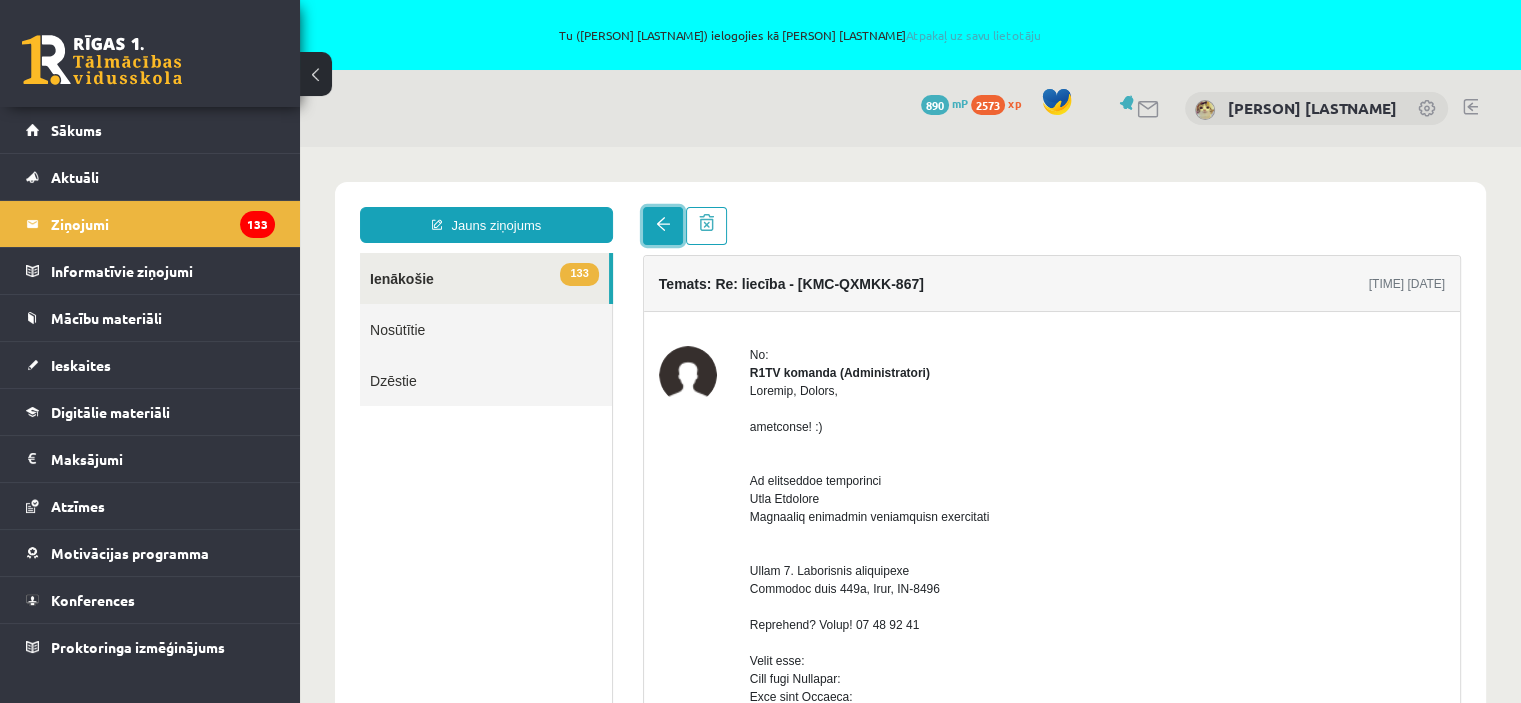 click at bounding box center (663, 224) 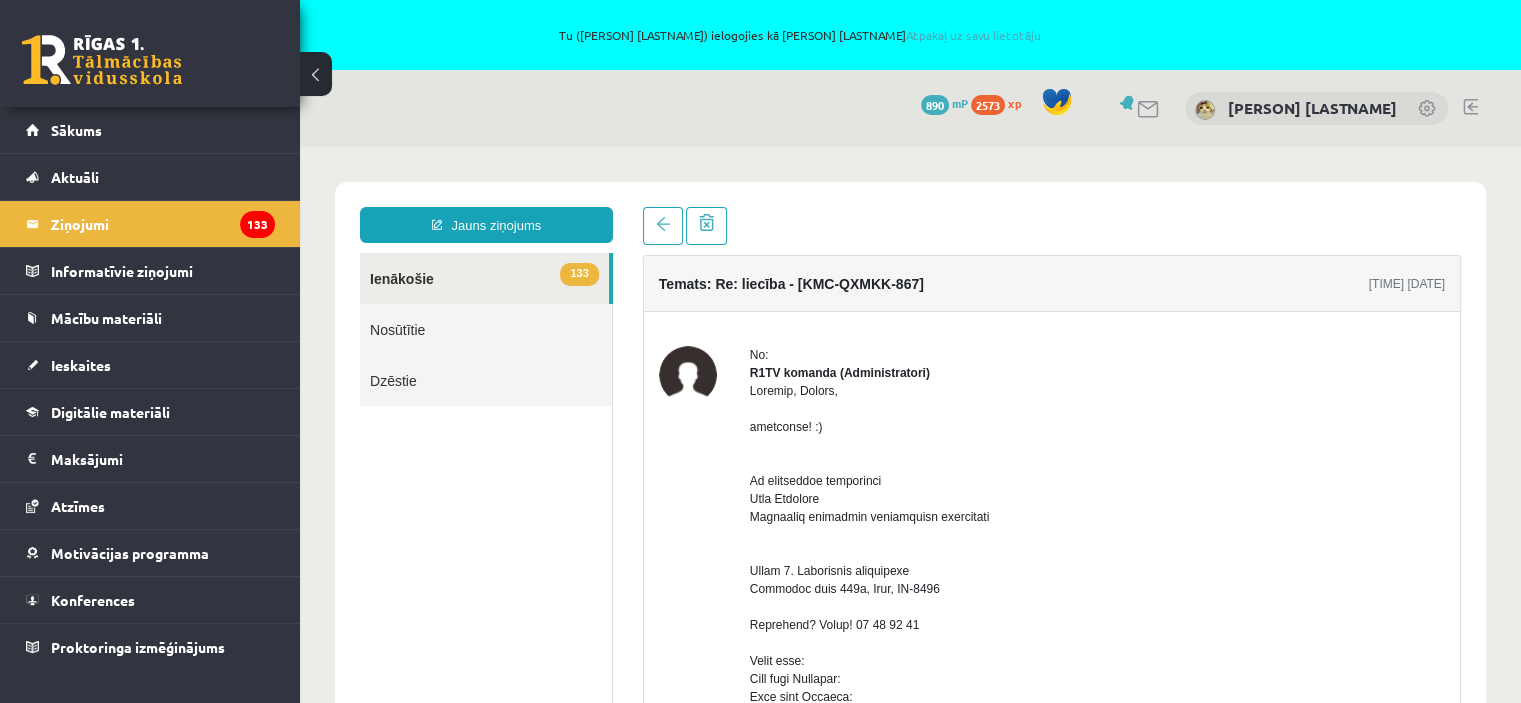 click on "Nosūtītie" at bounding box center (486, 329) 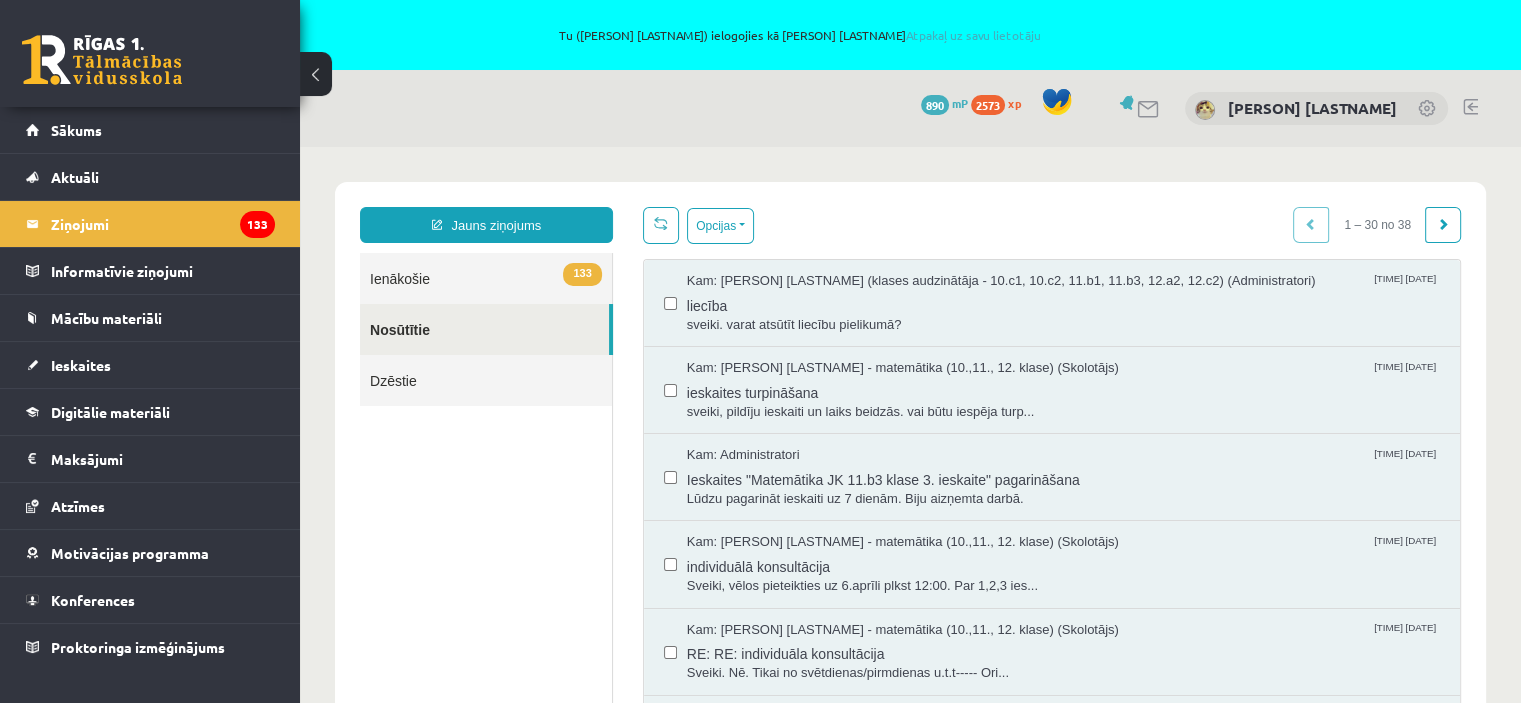 scroll, scrollTop: 0, scrollLeft: 0, axis: both 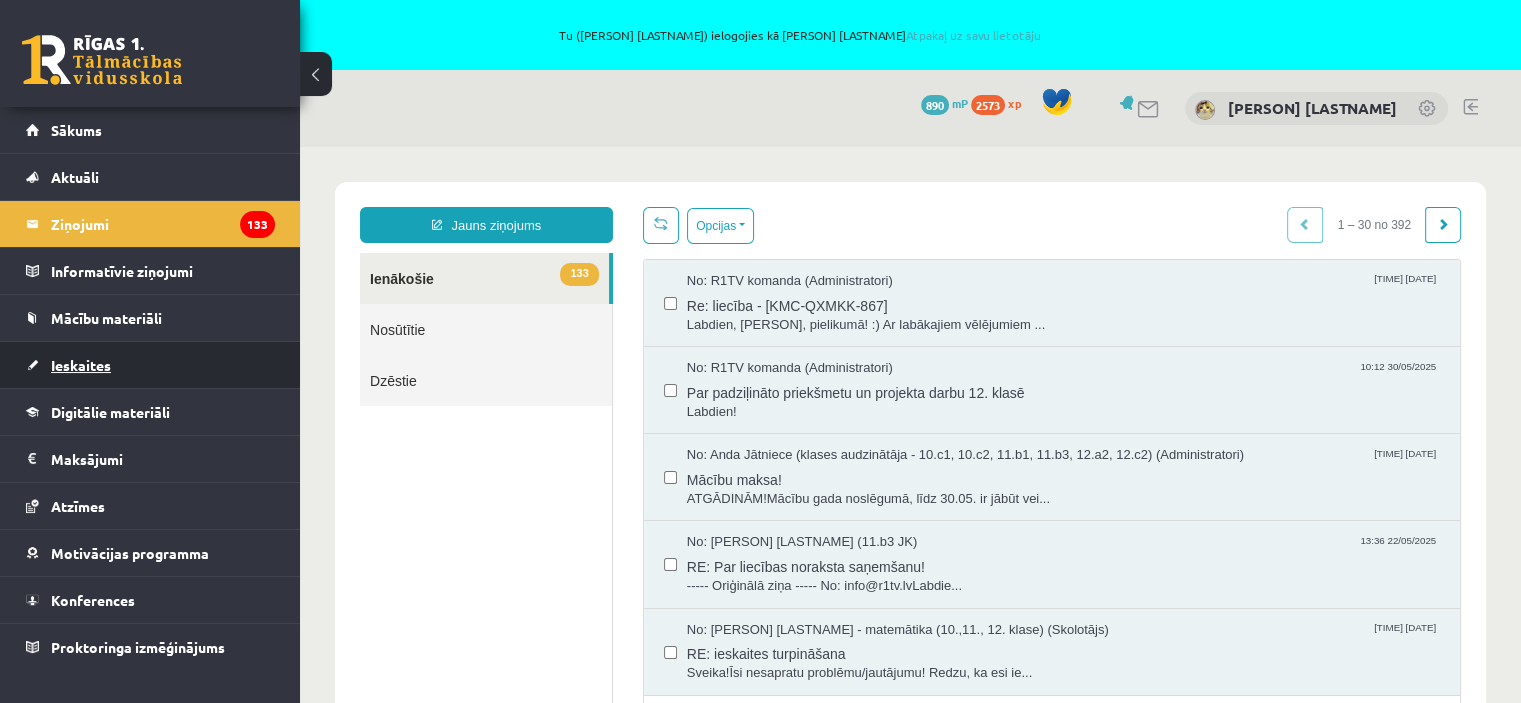 click on "Ieskaites" at bounding box center (81, 365) 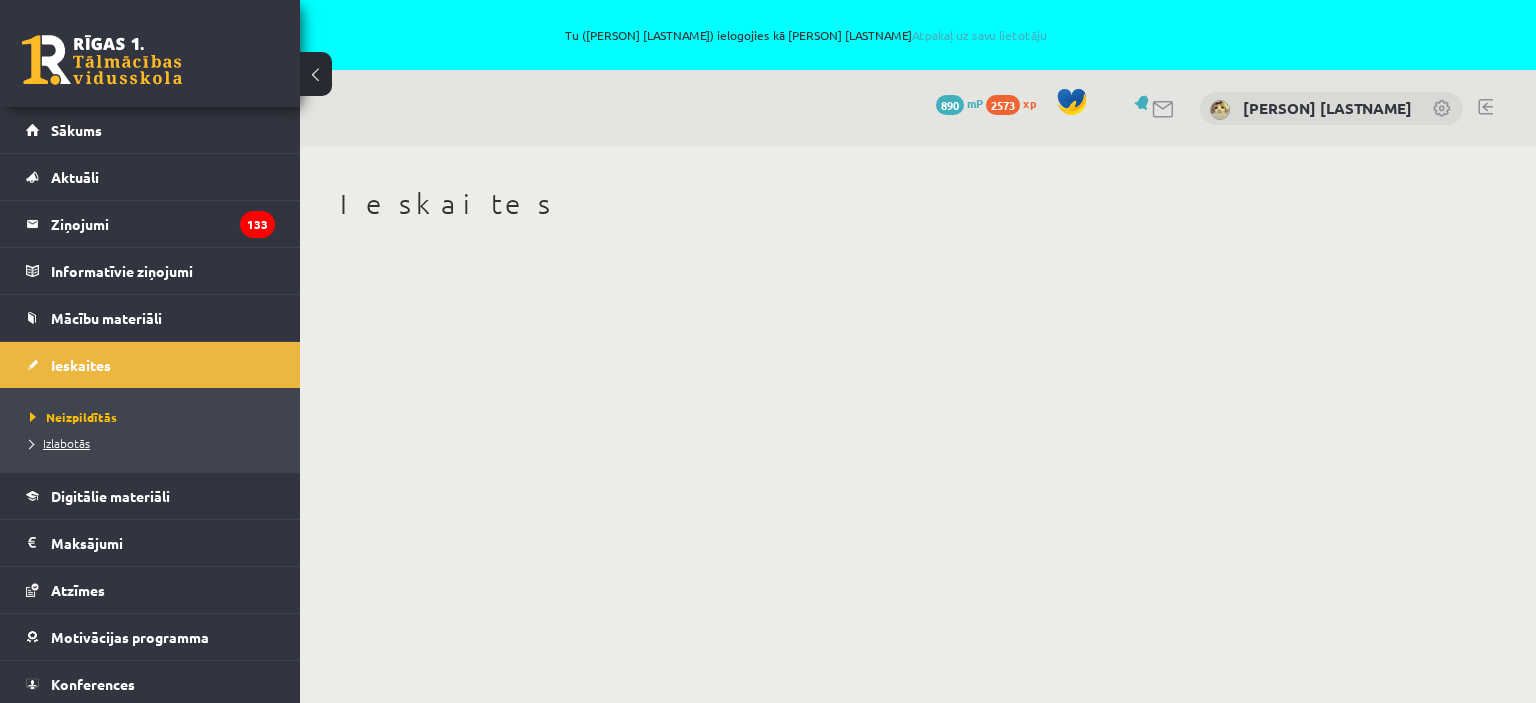 click on "Izlabotās" at bounding box center [60, 443] 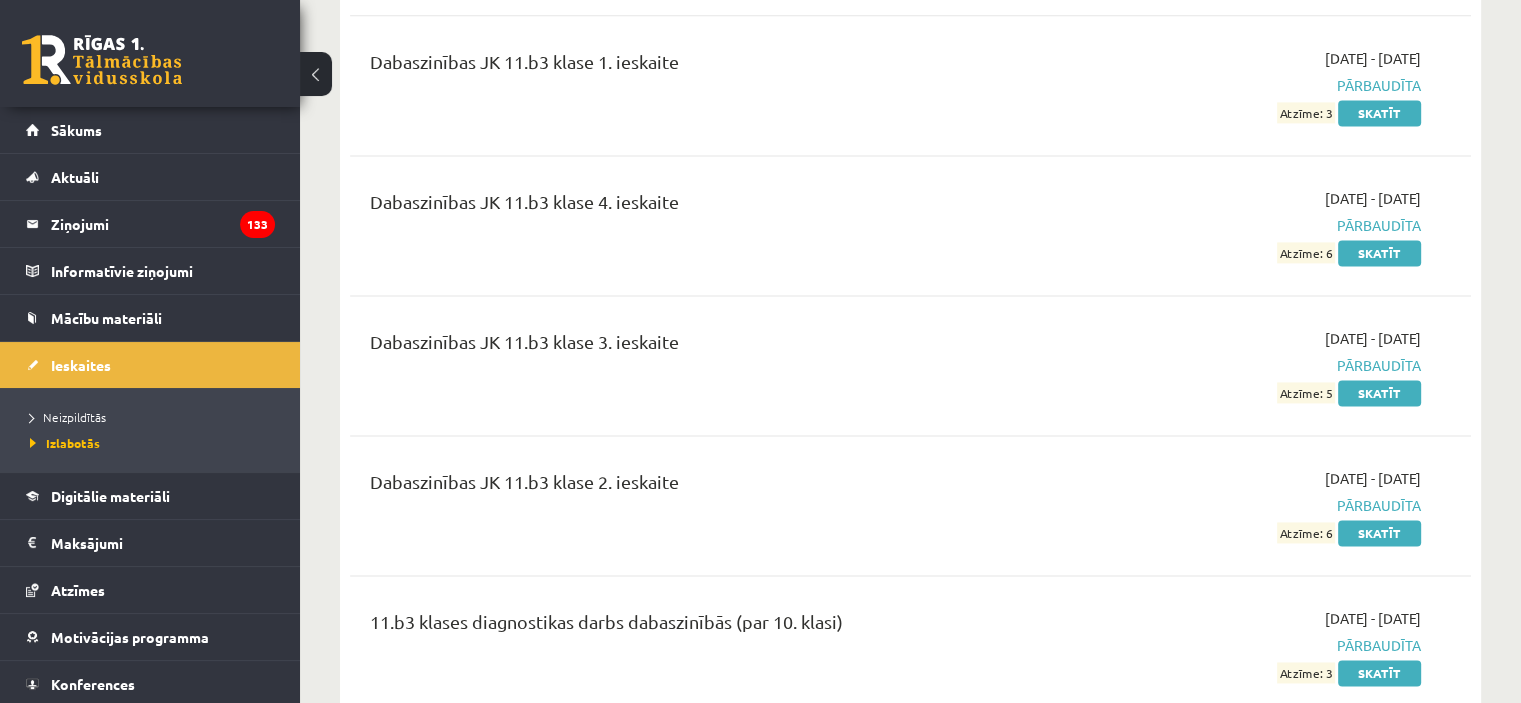 scroll, scrollTop: 2700, scrollLeft: 0, axis: vertical 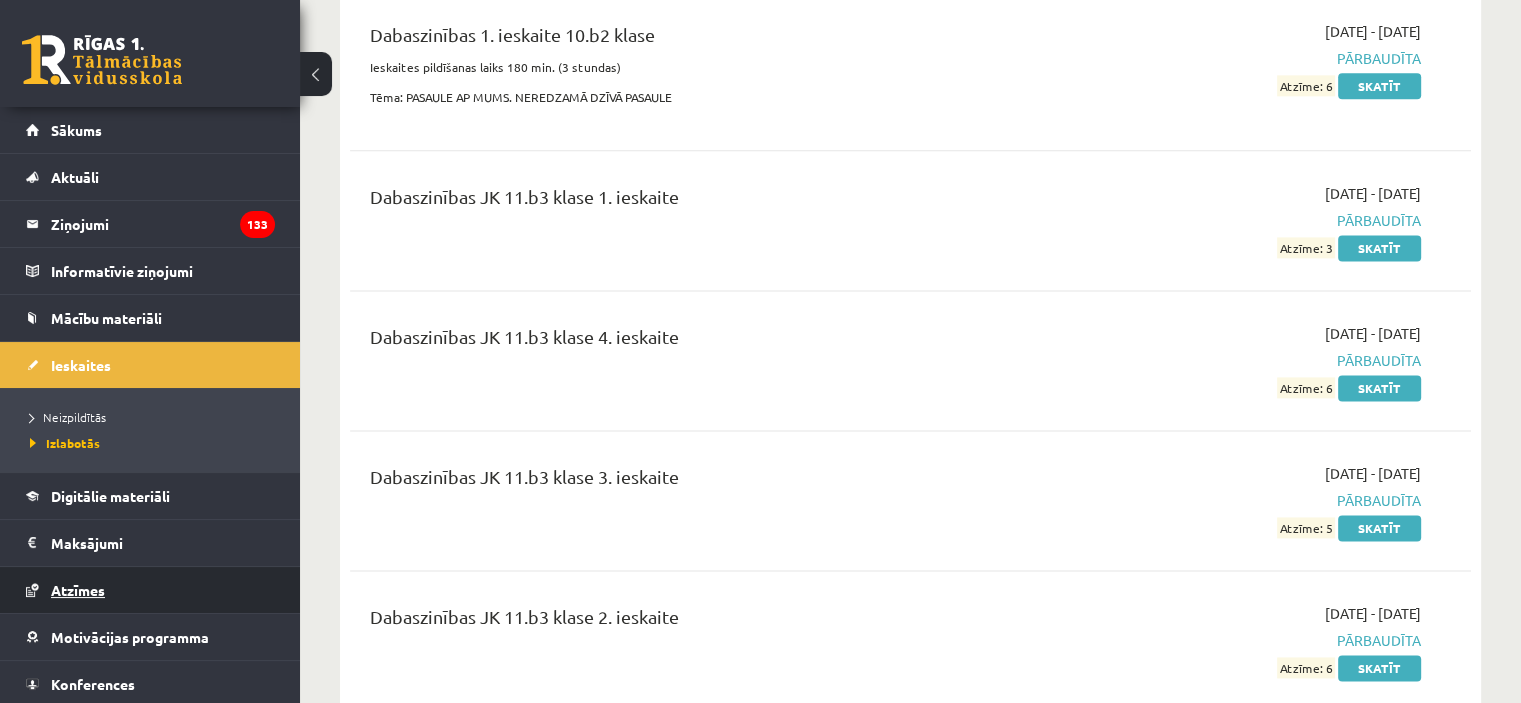 click on "Atzīmes" at bounding box center [78, 590] 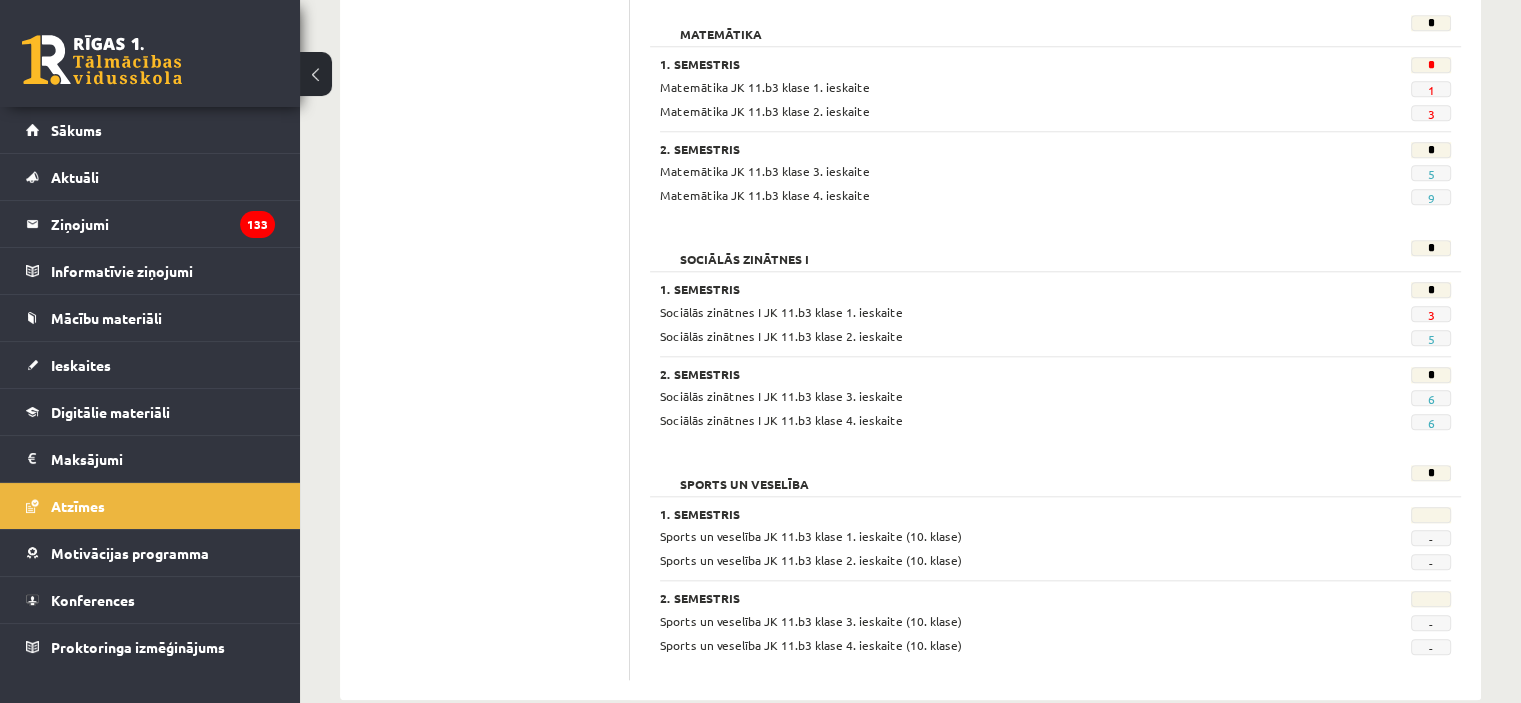 scroll, scrollTop: 1989, scrollLeft: 0, axis: vertical 